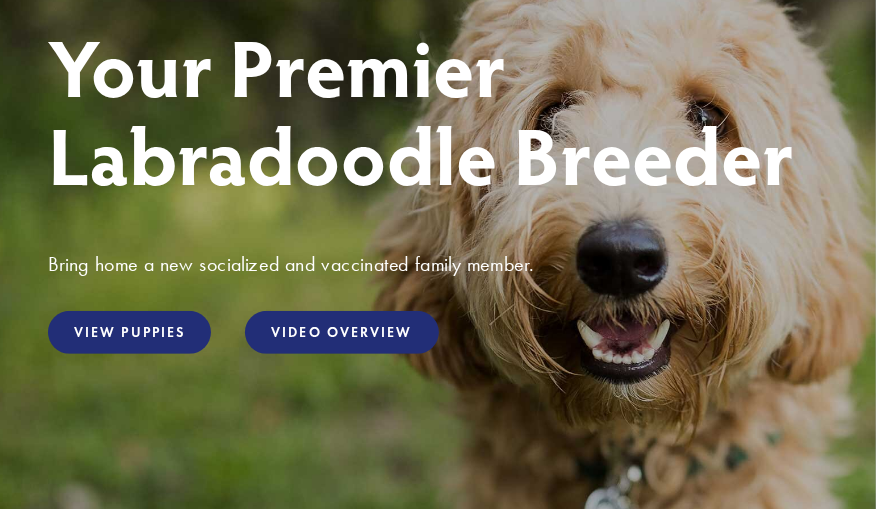 scroll, scrollTop: 233, scrollLeft: 0, axis: vertical 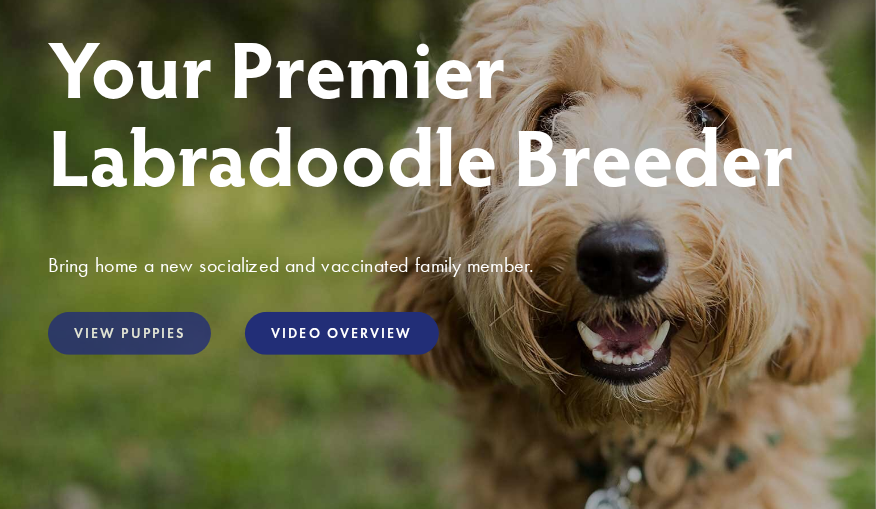 click on "View Puppies" at bounding box center [129, 333] 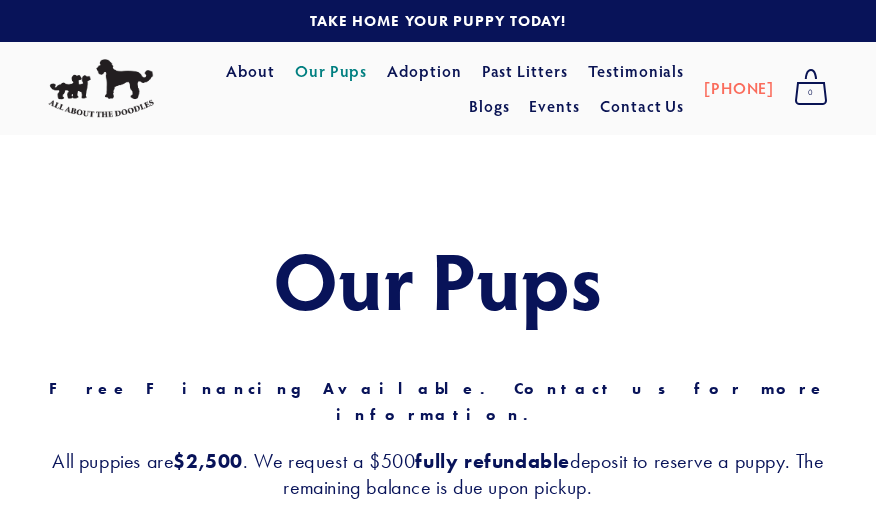 scroll, scrollTop: 0, scrollLeft: 0, axis: both 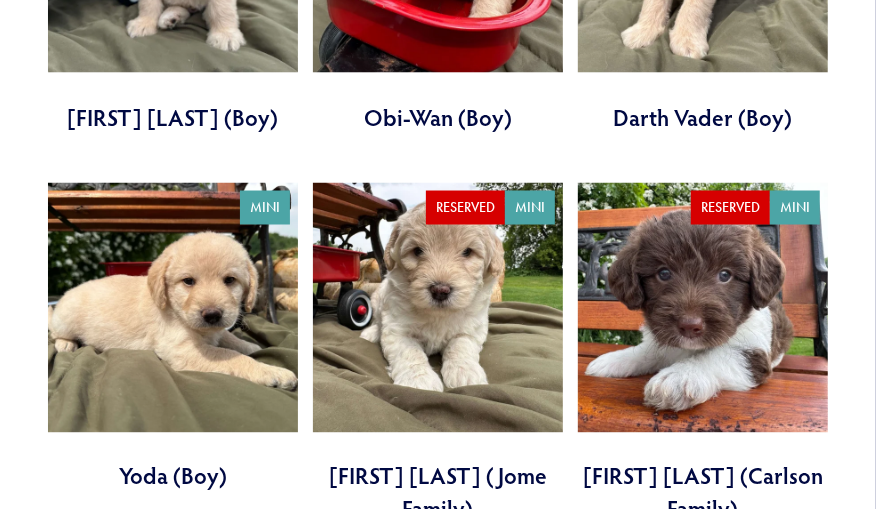 click at bounding box center (438, 354) 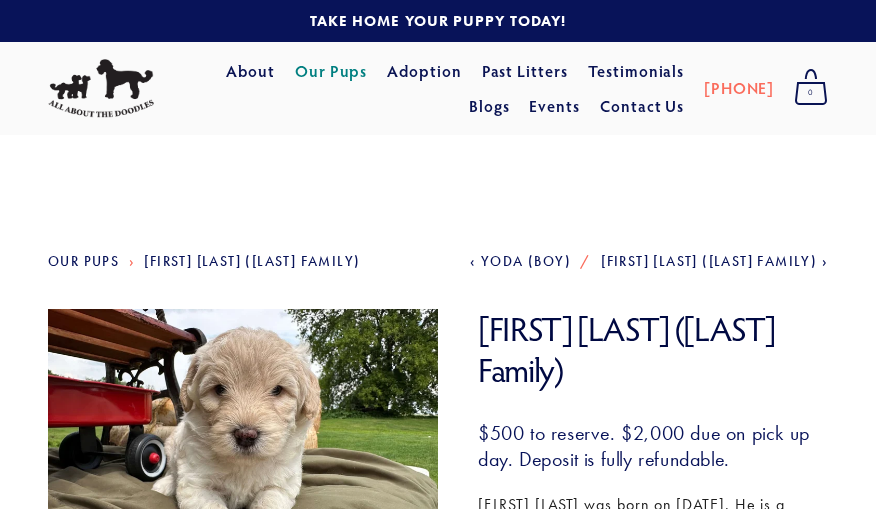 scroll, scrollTop: 0, scrollLeft: 0, axis: both 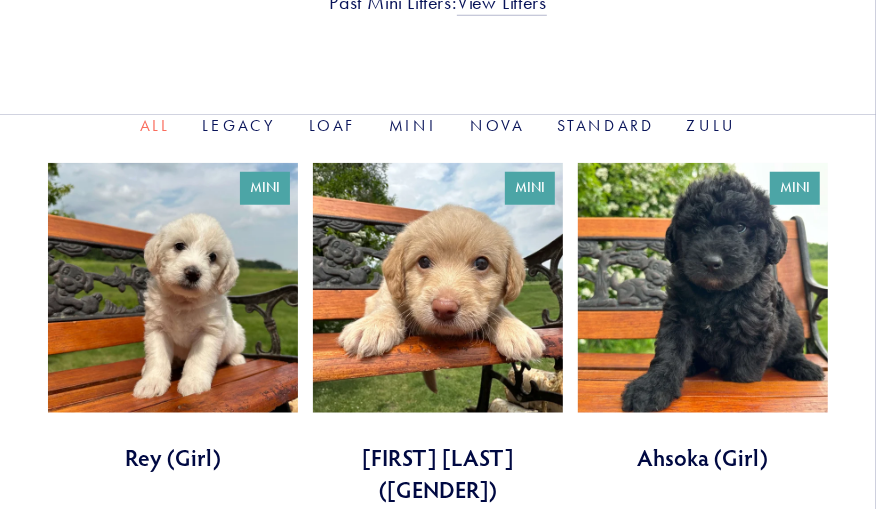 click at bounding box center (173, 318) 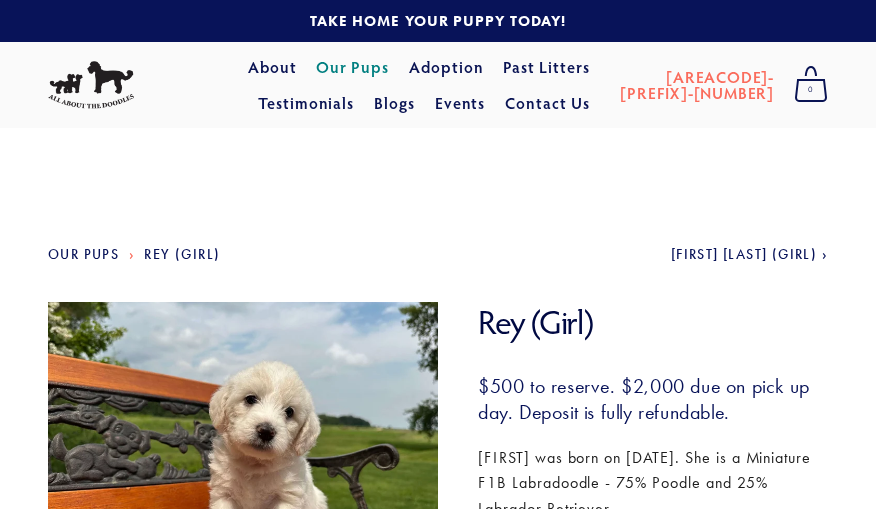 scroll, scrollTop: 0, scrollLeft: 0, axis: both 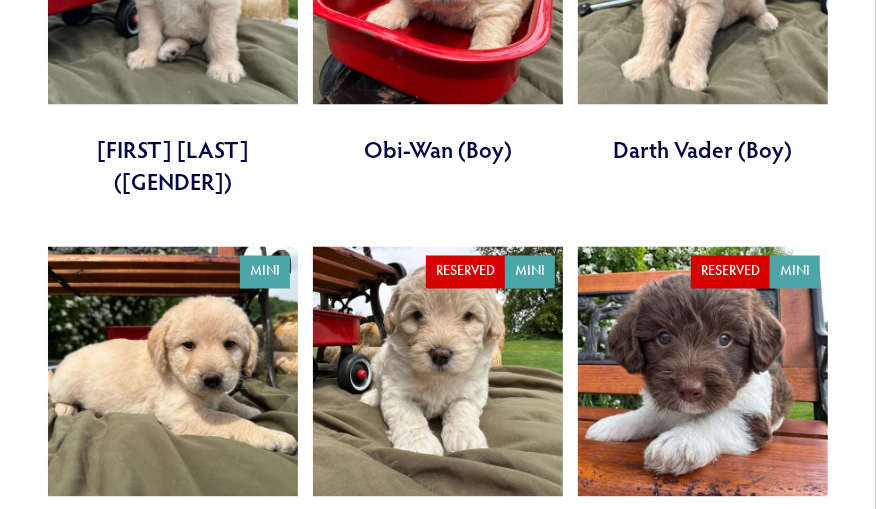 click at bounding box center (438, 418) 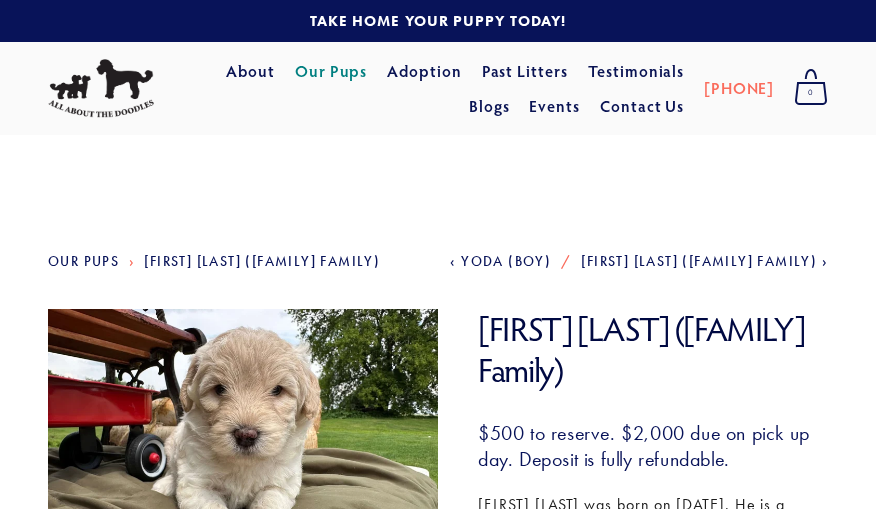 scroll, scrollTop: 0, scrollLeft: 0, axis: both 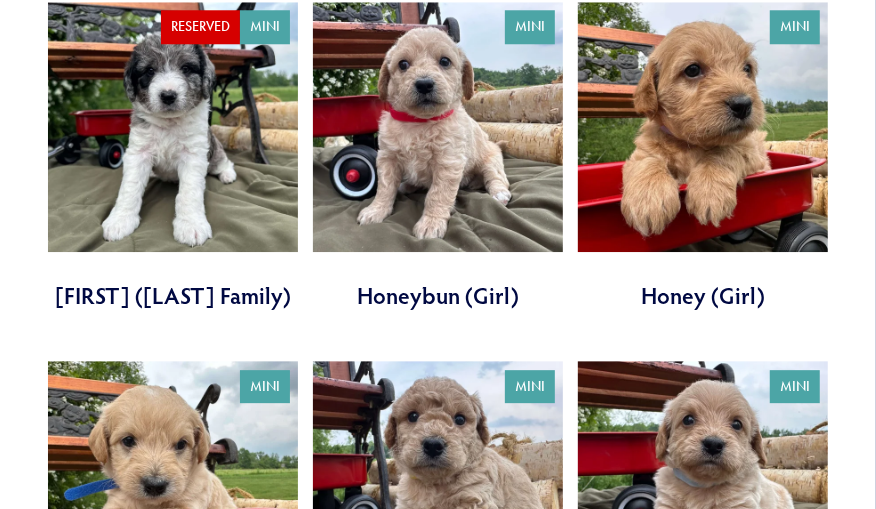 click at bounding box center (438, 157) 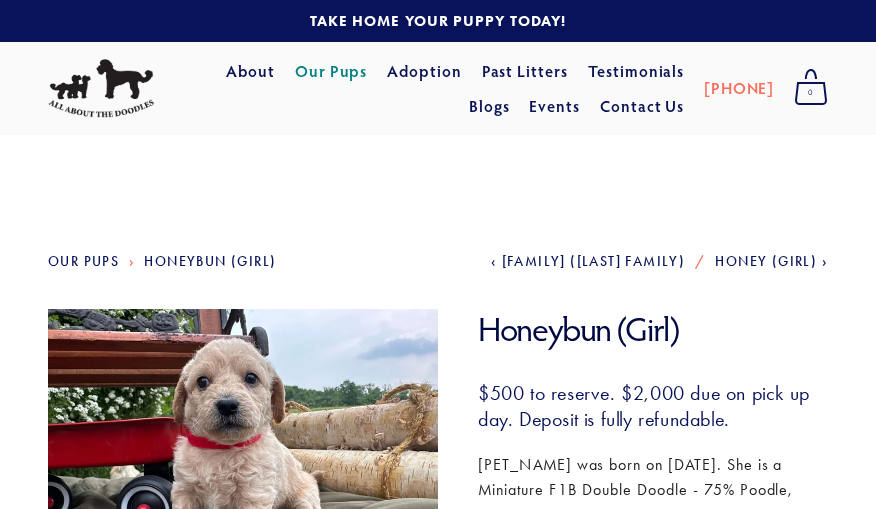 scroll, scrollTop: 0, scrollLeft: 0, axis: both 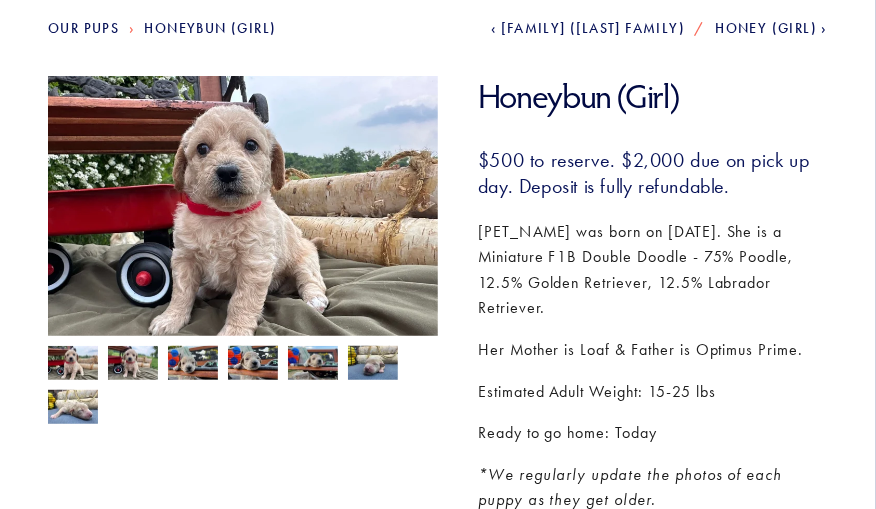 click at bounding box center (73, 365) 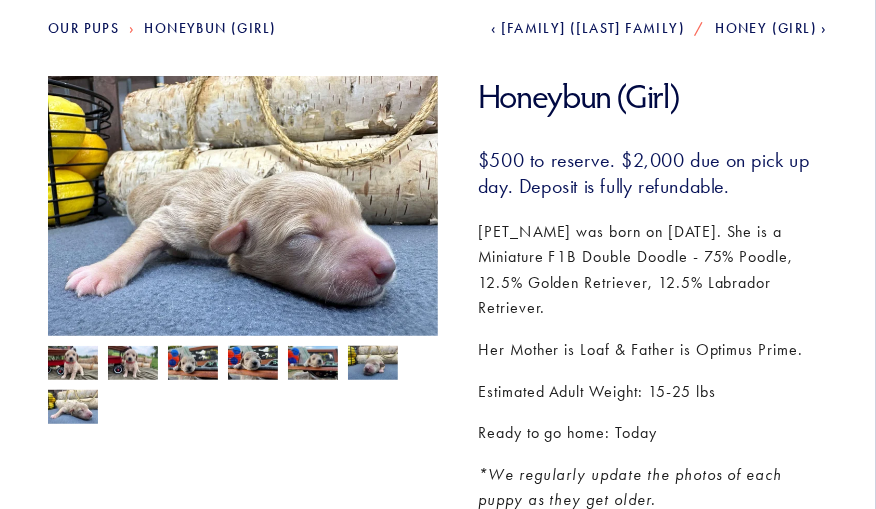 click at bounding box center [73, 365] 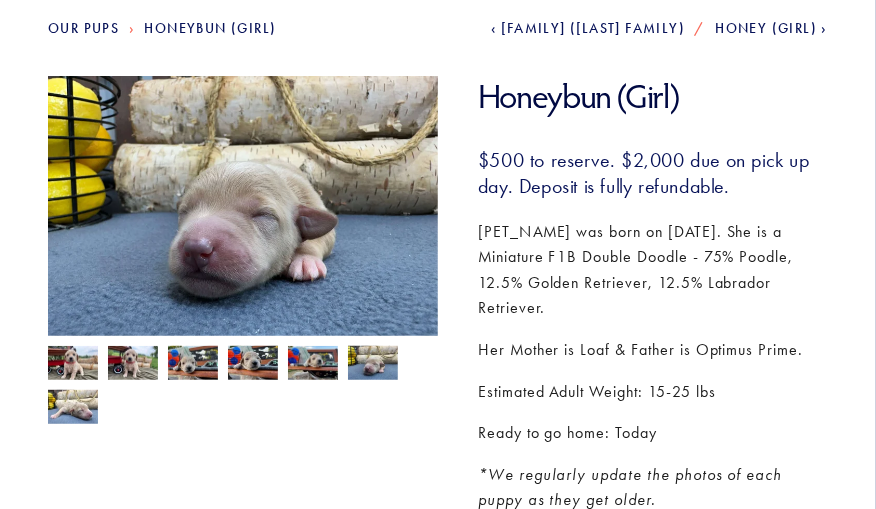 click at bounding box center [73, 365] 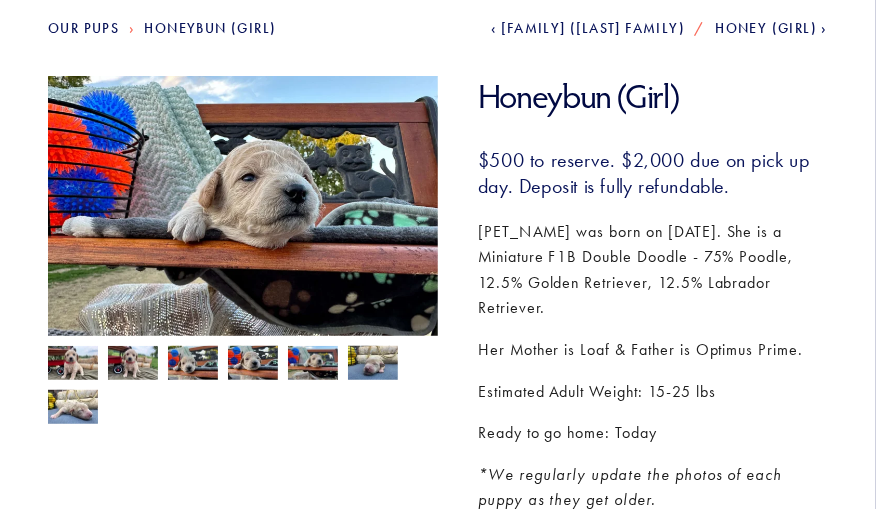 click at bounding box center [73, 365] 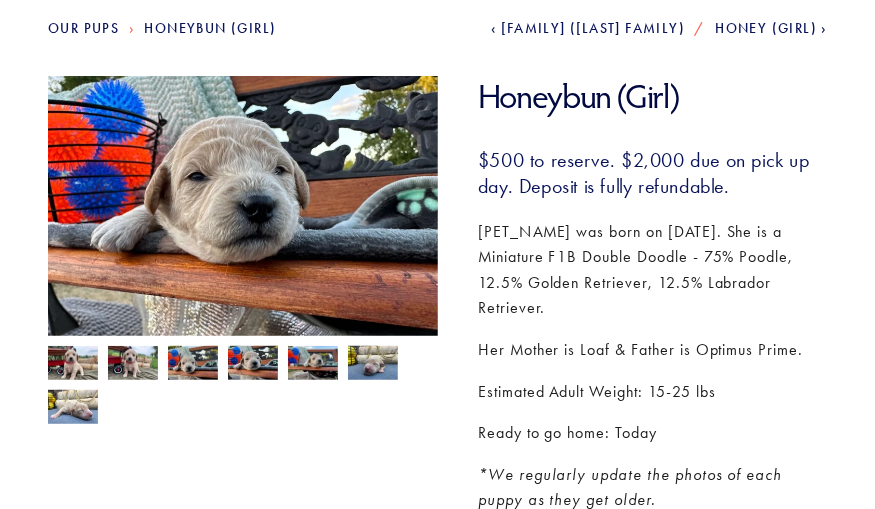 click at bounding box center [73, 365] 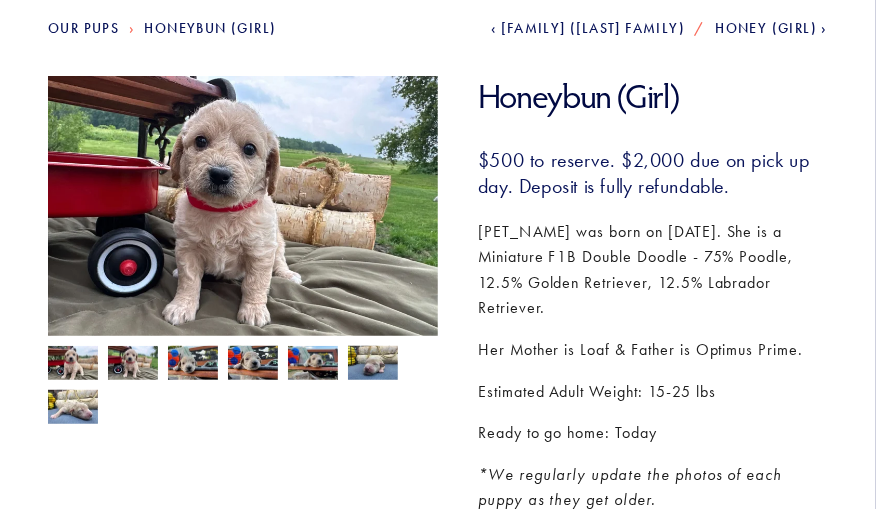 click at bounding box center [73, 365] 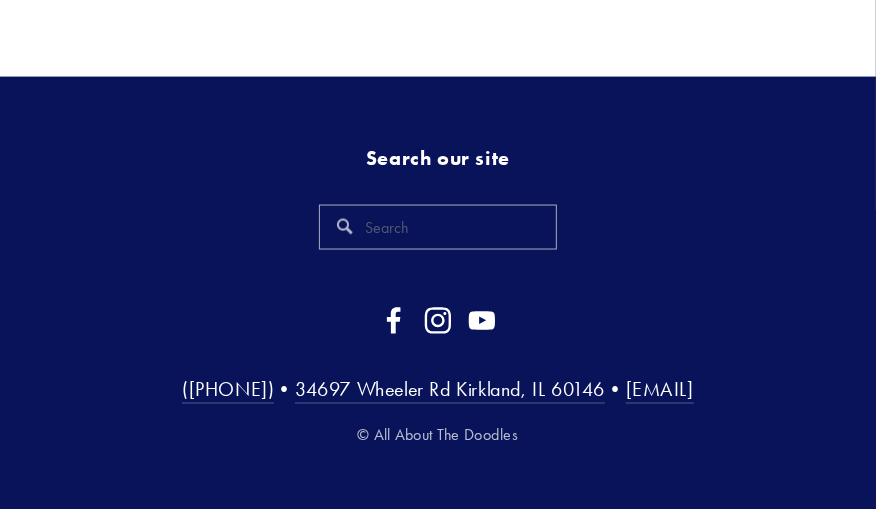 scroll, scrollTop: 1082, scrollLeft: 0, axis: vertical 